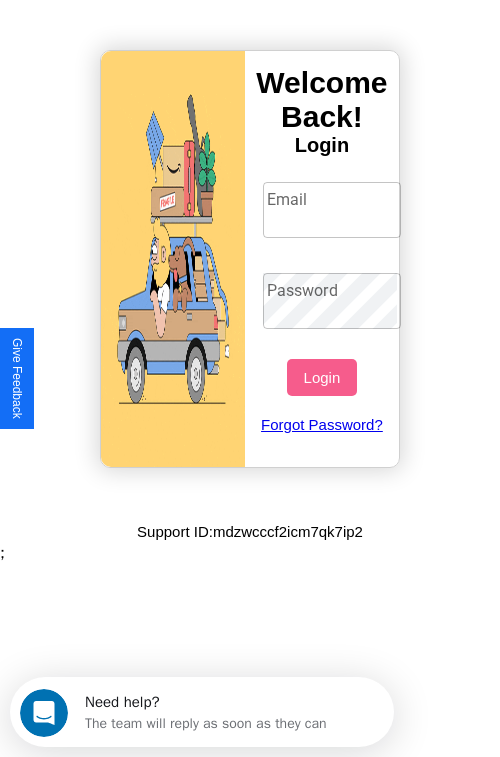 scroll, scrollTop: 0, scrollLeft: 0, axis: both 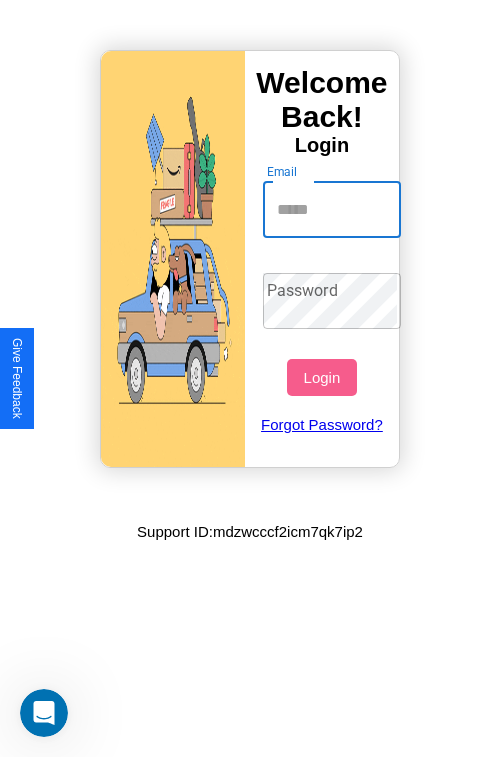click on "Email" at bounding box center [332, 210] 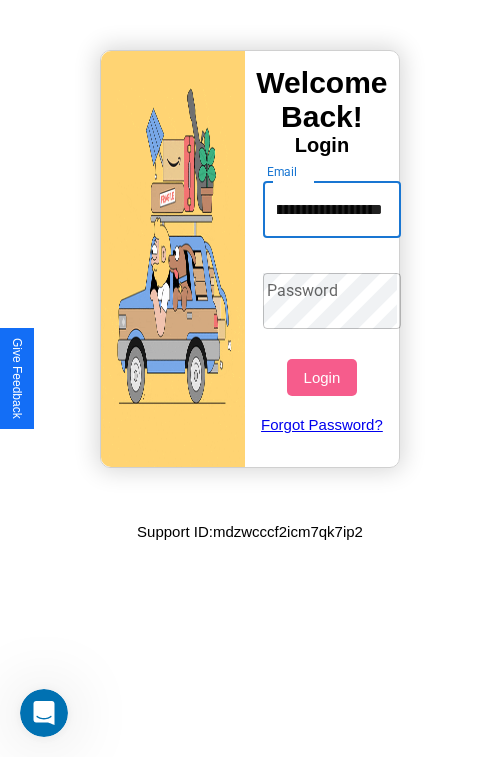 scroll, scrollTop: 0, scrollLeft: 96, axis: horizontal 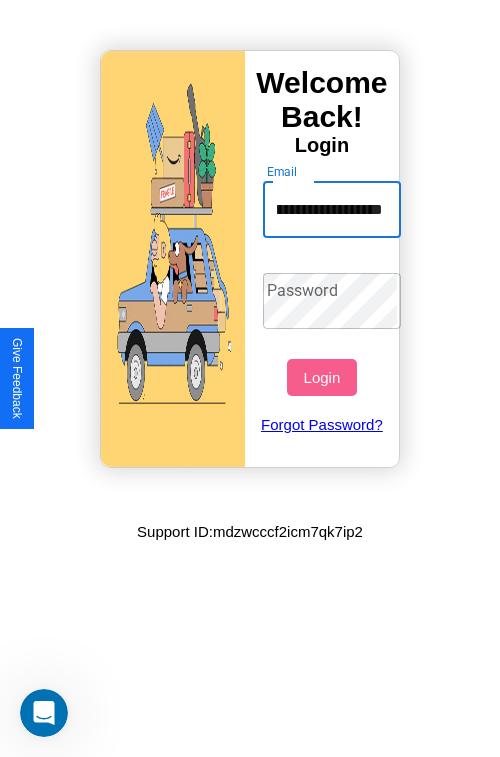 type on "**********" 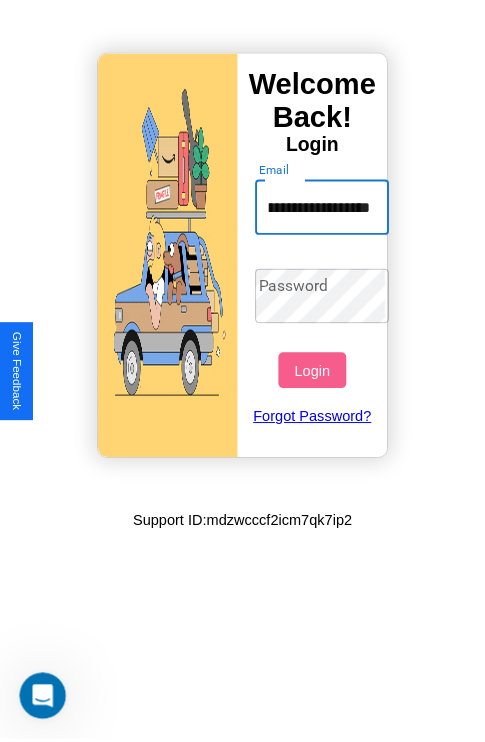 scroll, scrollTop: 0, scrollLeft: 0, axis: both 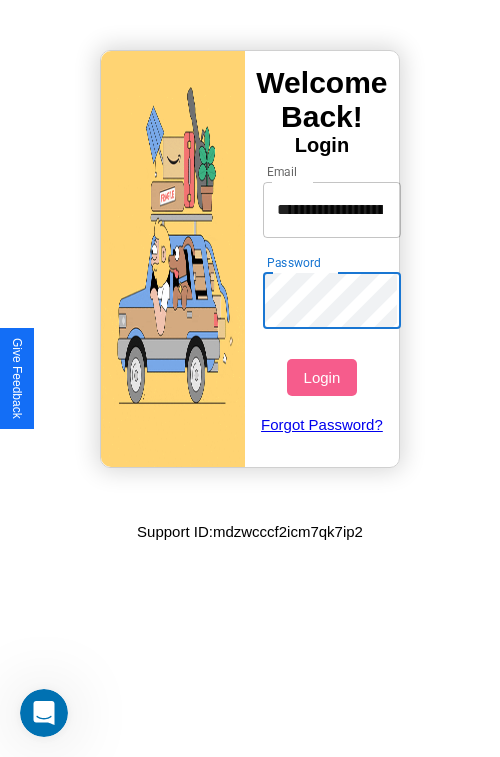 click on "Login" at bounding box center (321, 377) 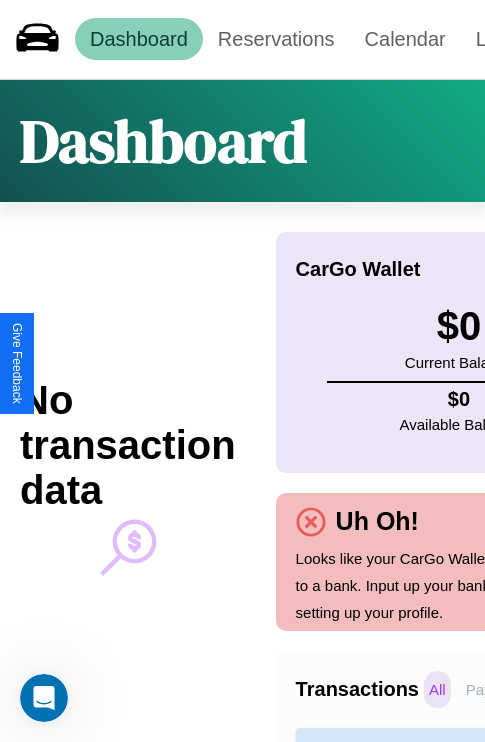 scroll, scrollTop: 0, scrollLeft: 0, axis: both 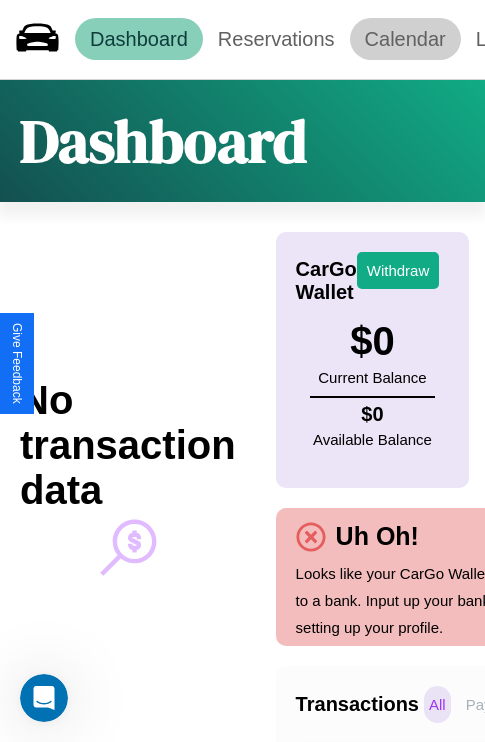 click on "Calendar" at bounding box center (405, 39) 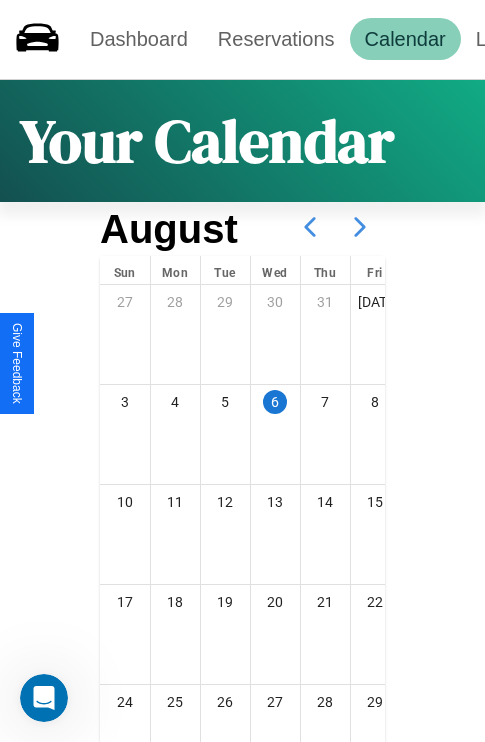 click 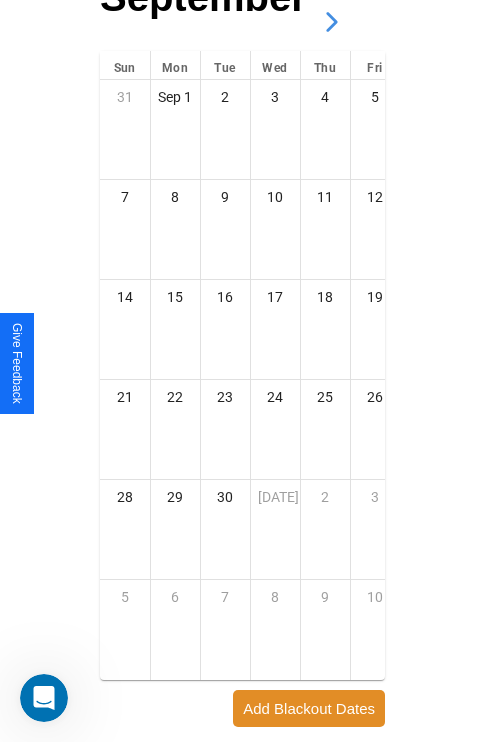 scroll, scrollTop: 296, scrollLeft: 0, axis: vertical 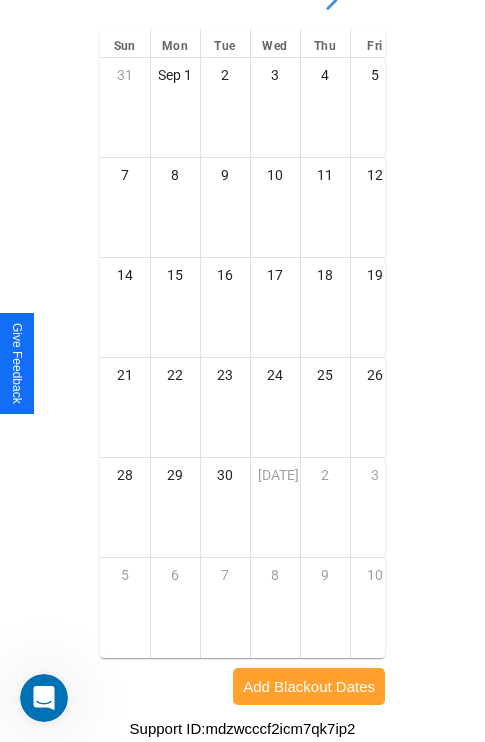 click on "Add Blackout Dates" at bounding box center (309, 686) 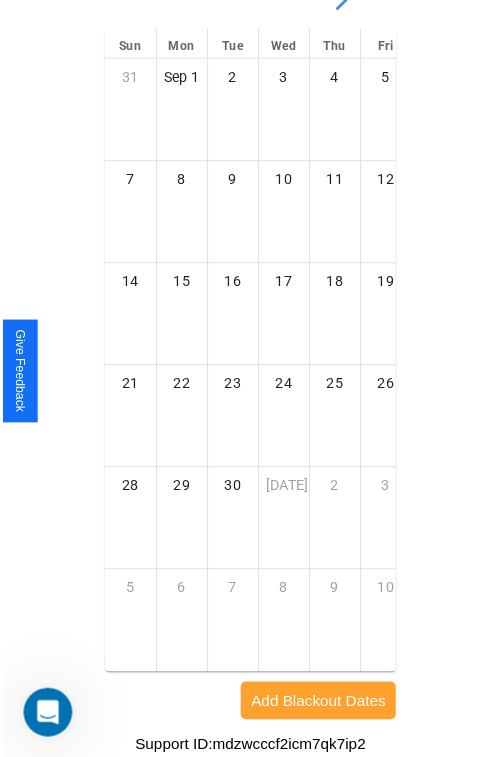 scroll, scrollTop: 281, scrollLeft: 0, axis: vertical 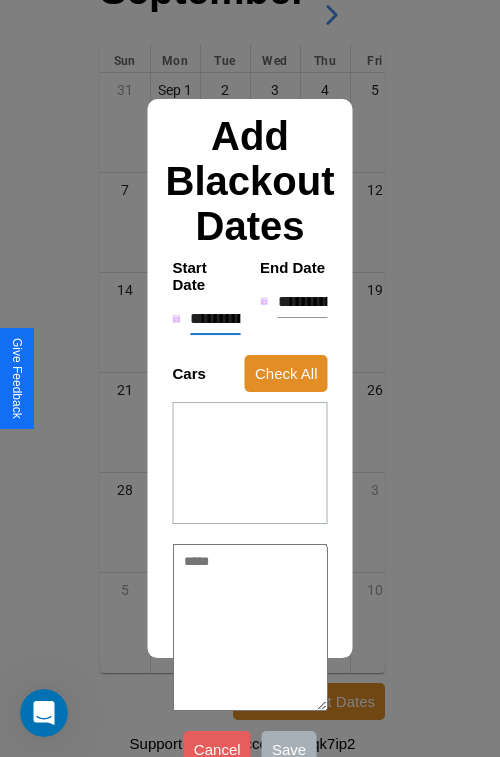 click on "**********" at bounding box center (215, 319) 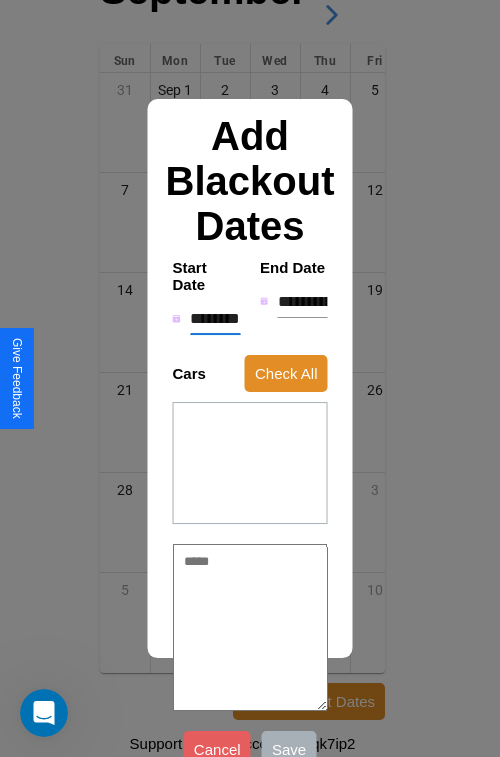 type on "*" 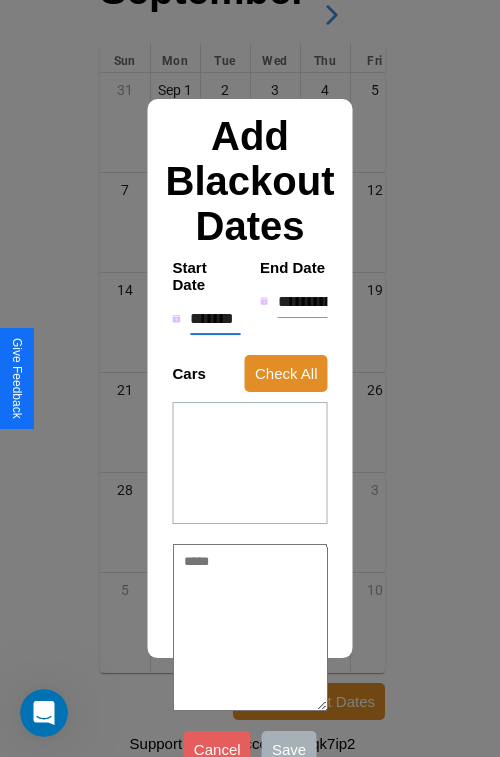 type on "*" 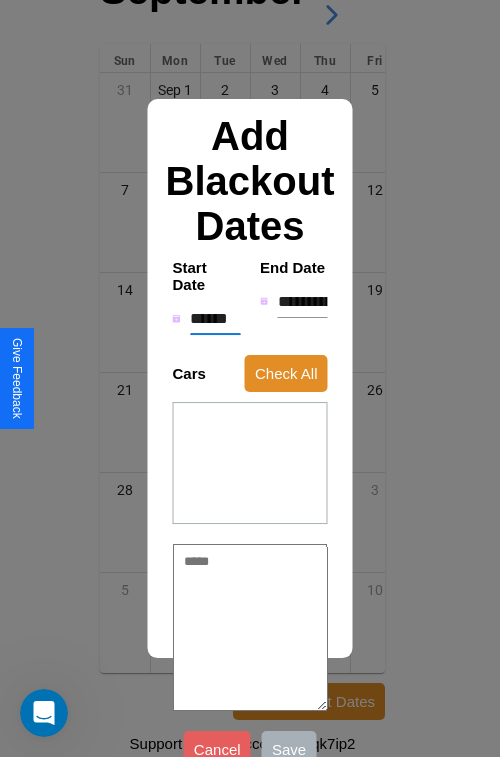 type on "*" 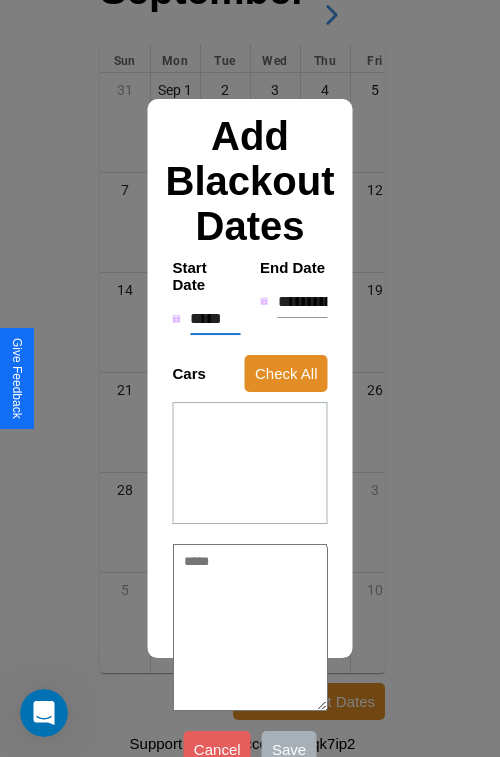 type on "*" 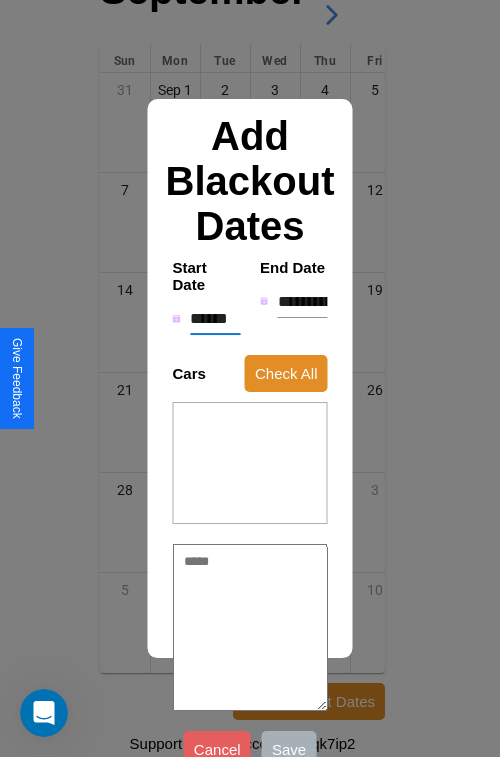 type on "*" 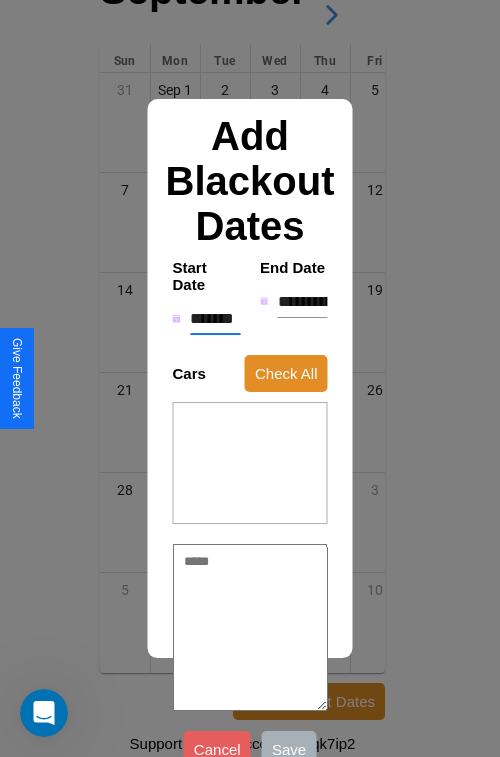 type on "*" 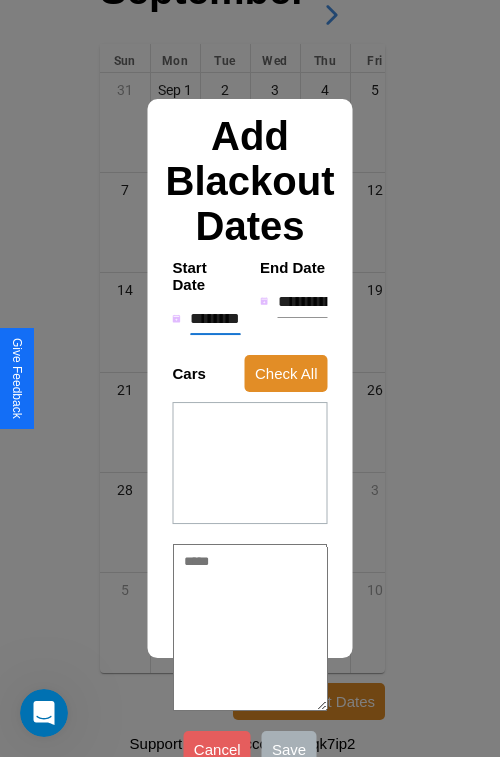 type on "*" 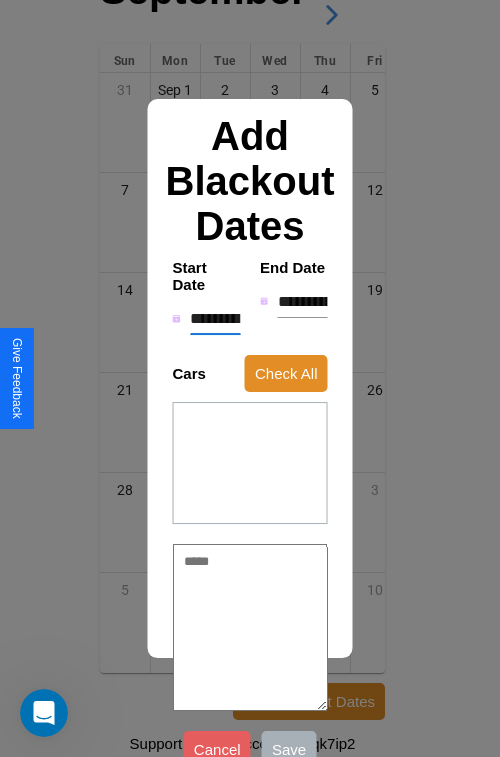 type on "*" 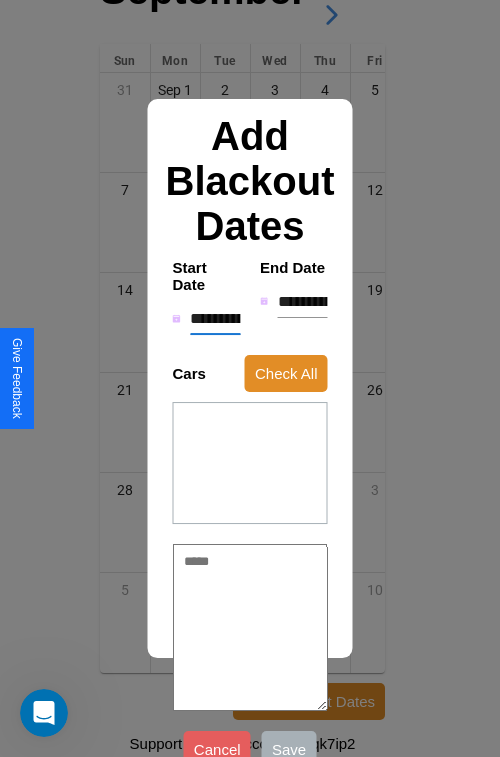 type on "*" 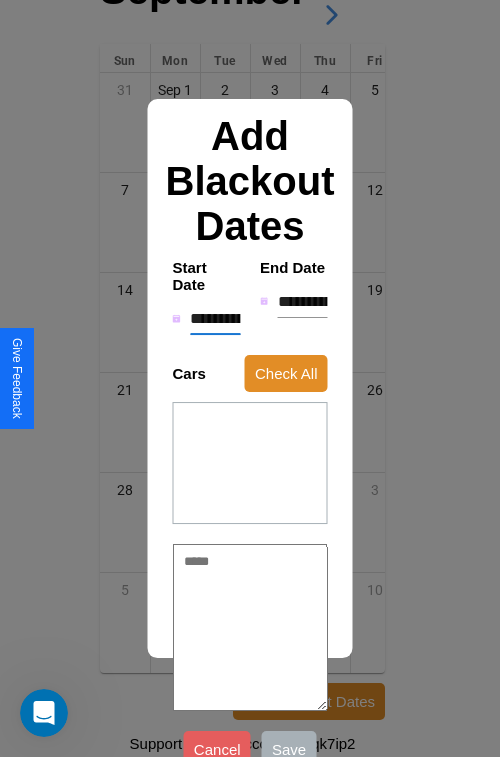 type on "*" 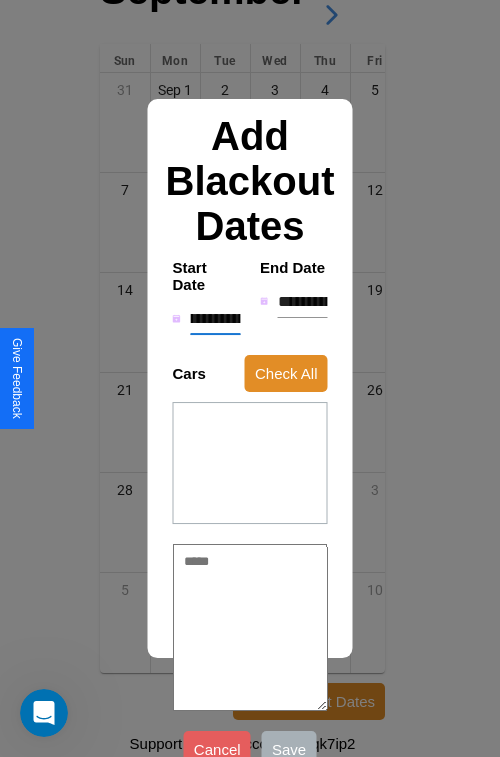 type on "**********" 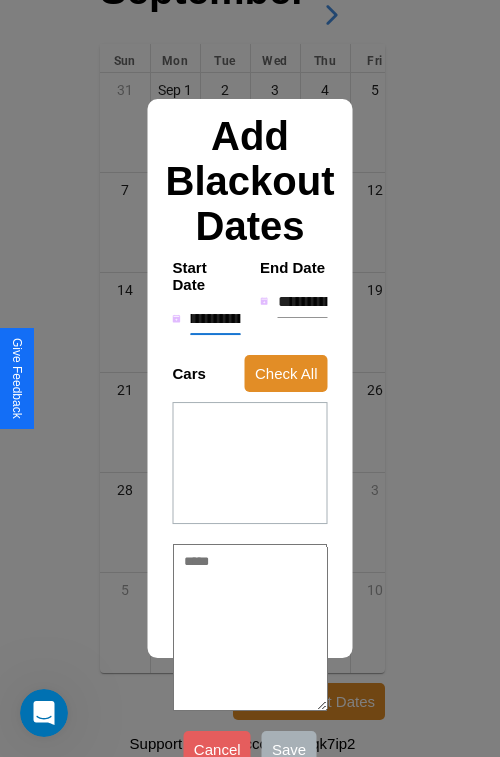type on "*" 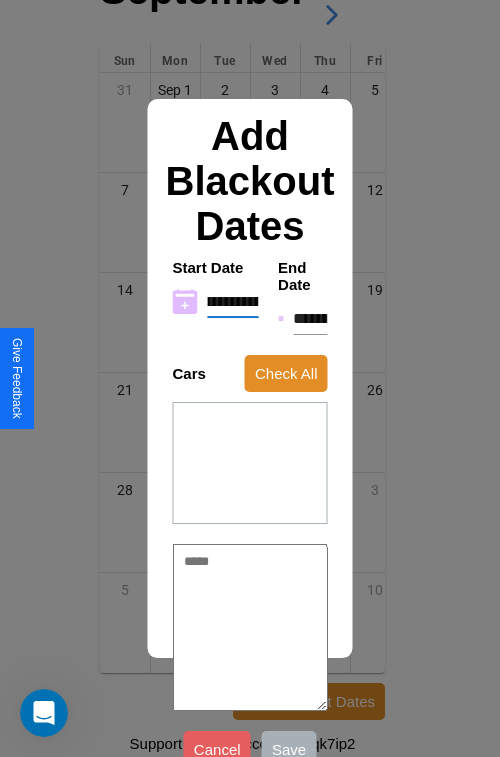 type on "**********" 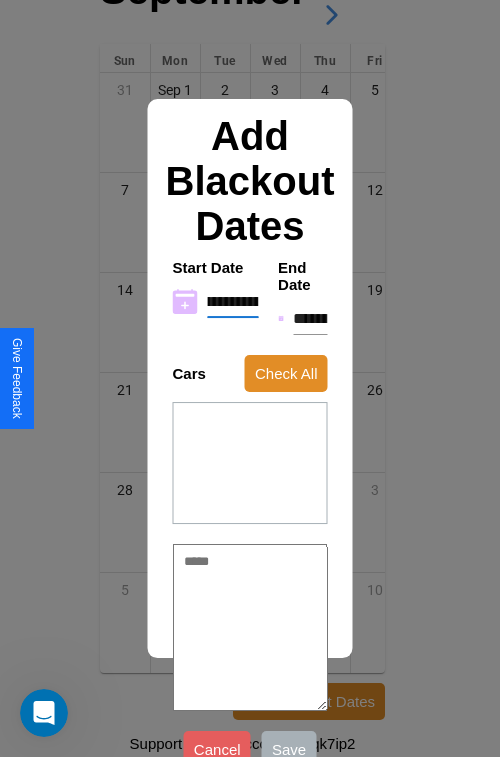 type on "*" 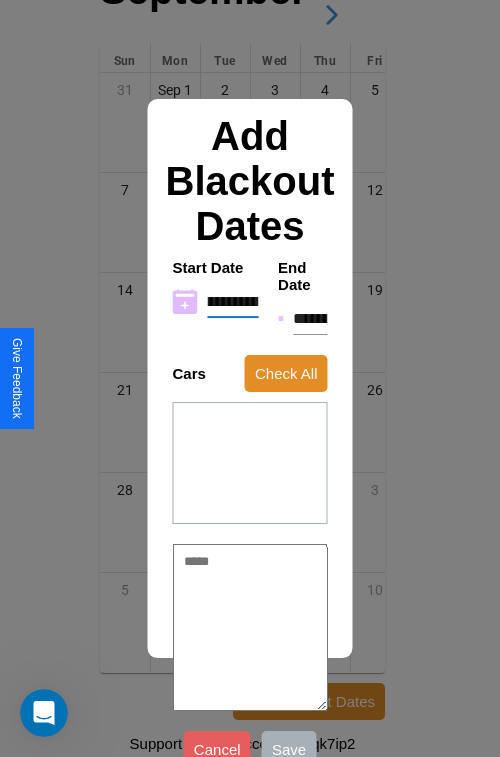 type on "**********" 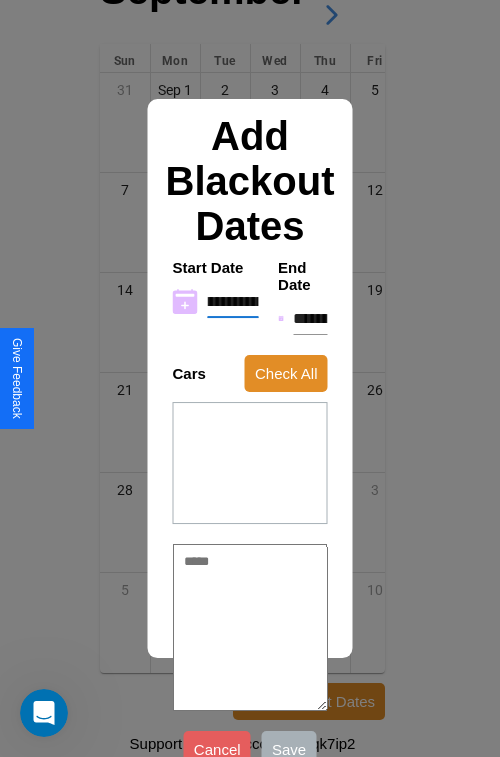 type on "*" 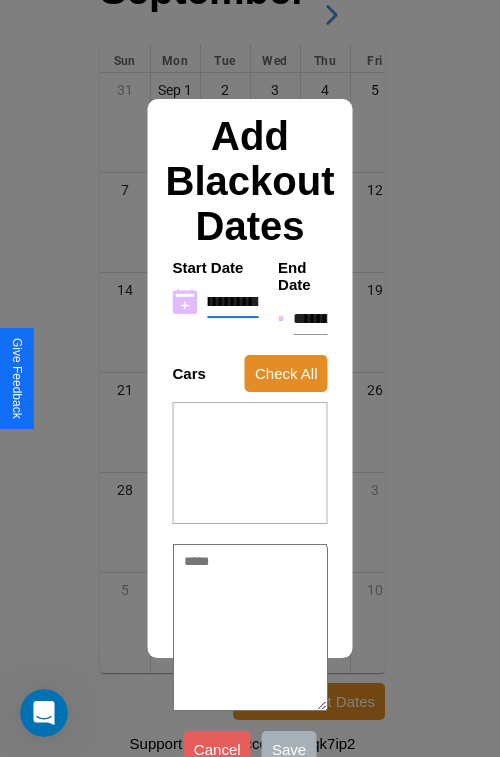 type on "**********" 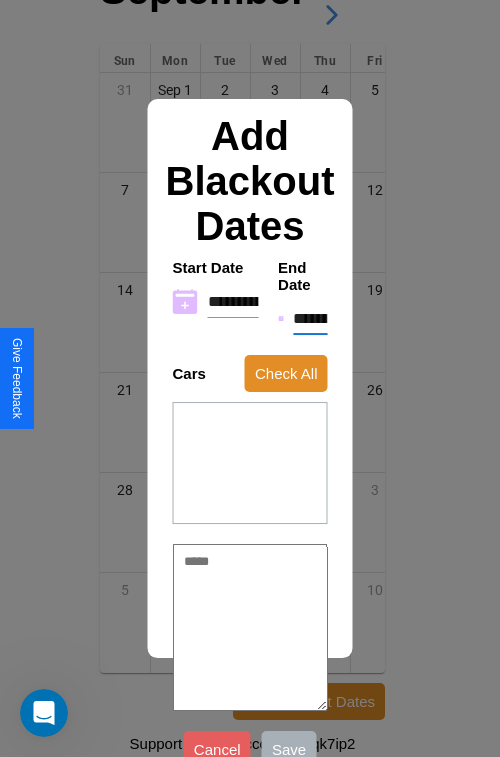 click on "**********" at bounding box center [310, 319] 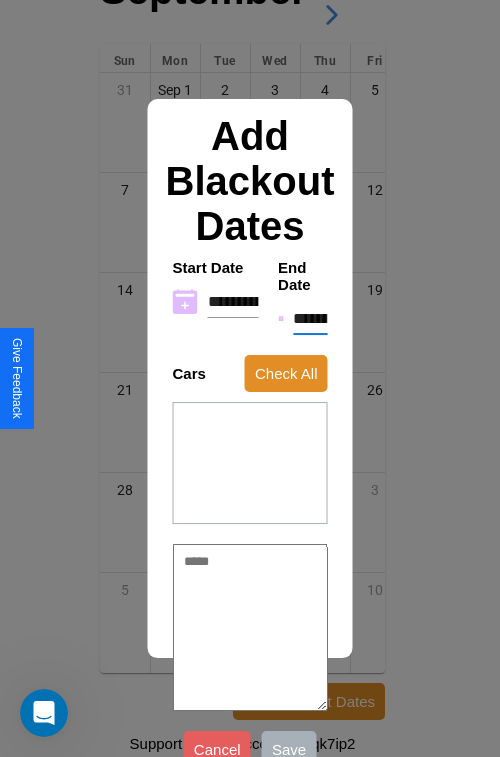 type on "*" 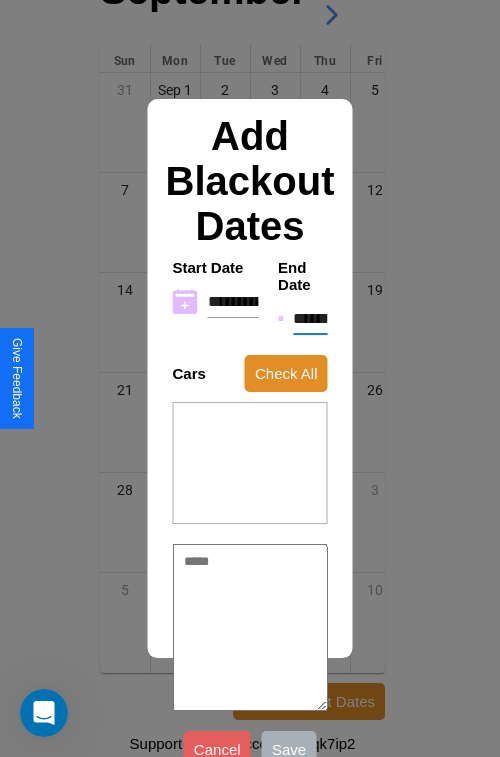 type on "*" 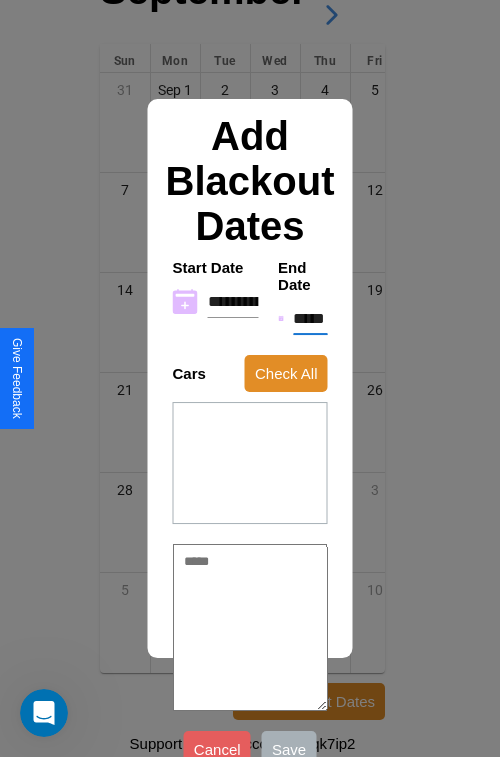 type on "*" 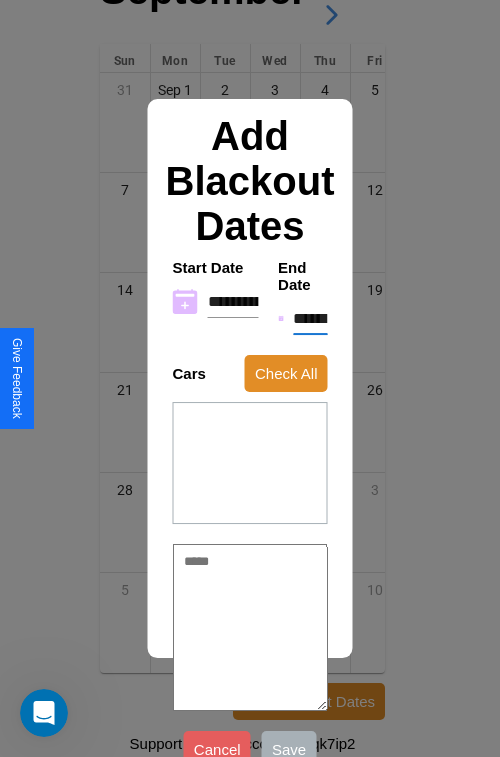 type on "*" 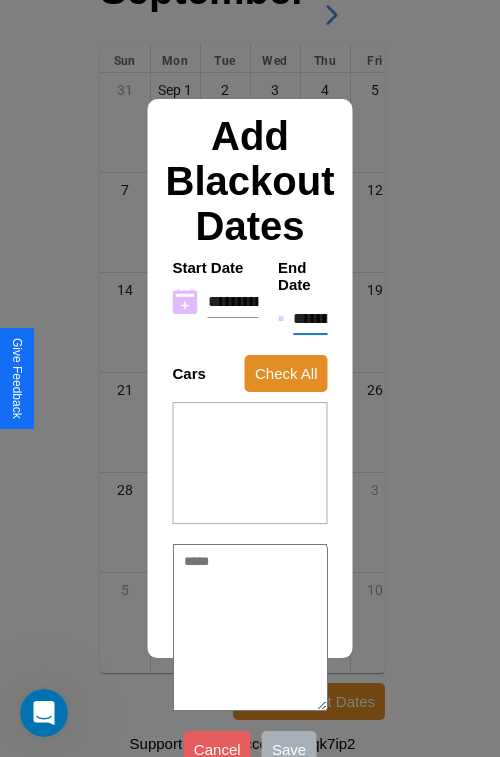 type on "*" 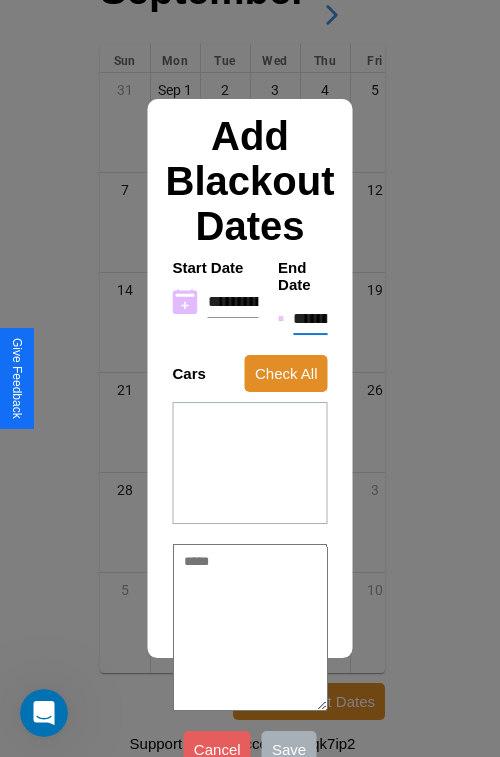 type on "*" 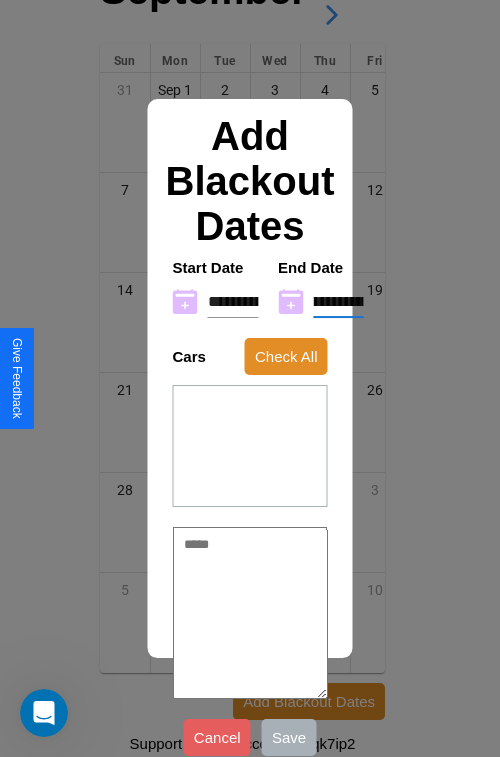 type on "**********" 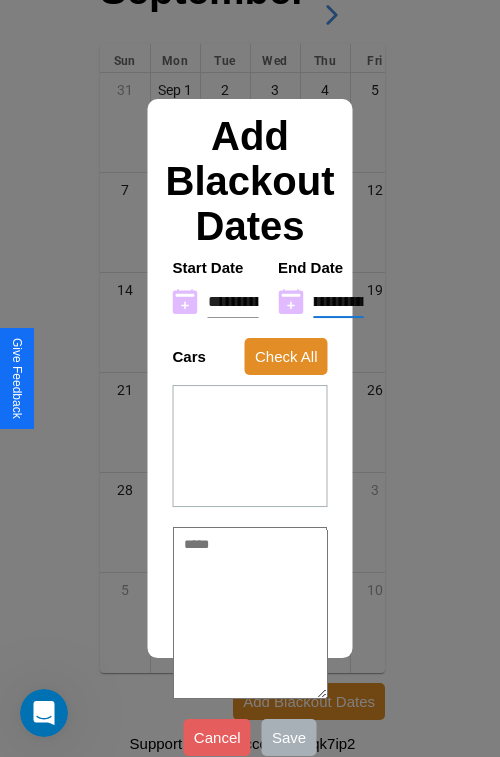type on "*" 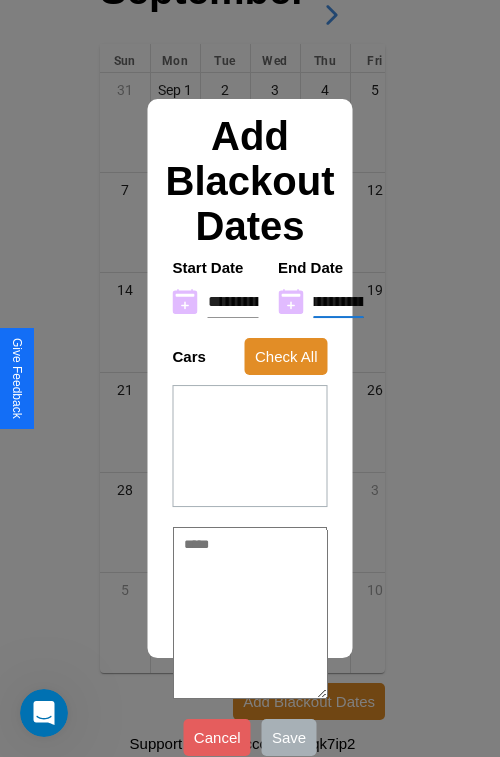 type on "**********" 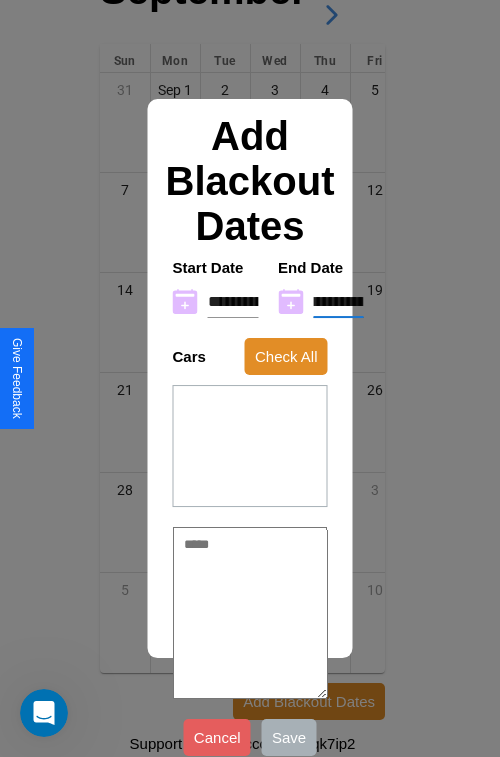 type on "*" 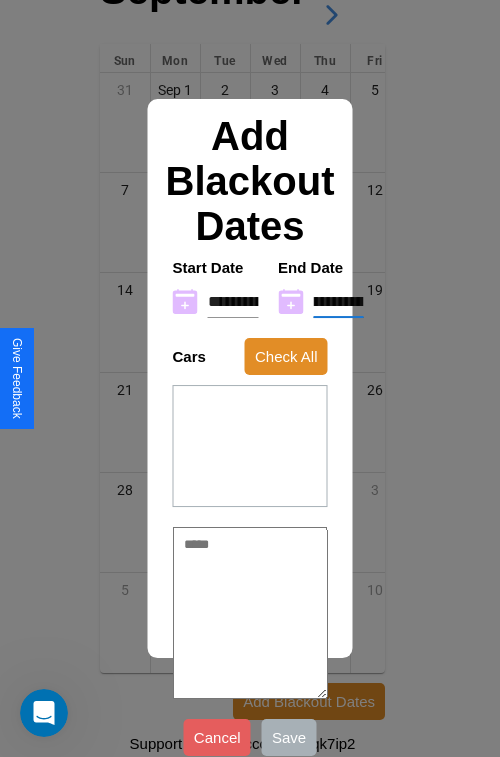 type on "**********" 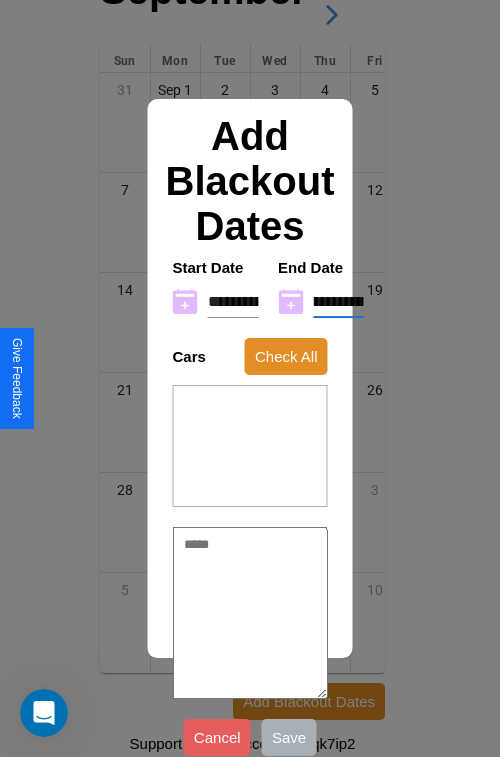 type on "*" 